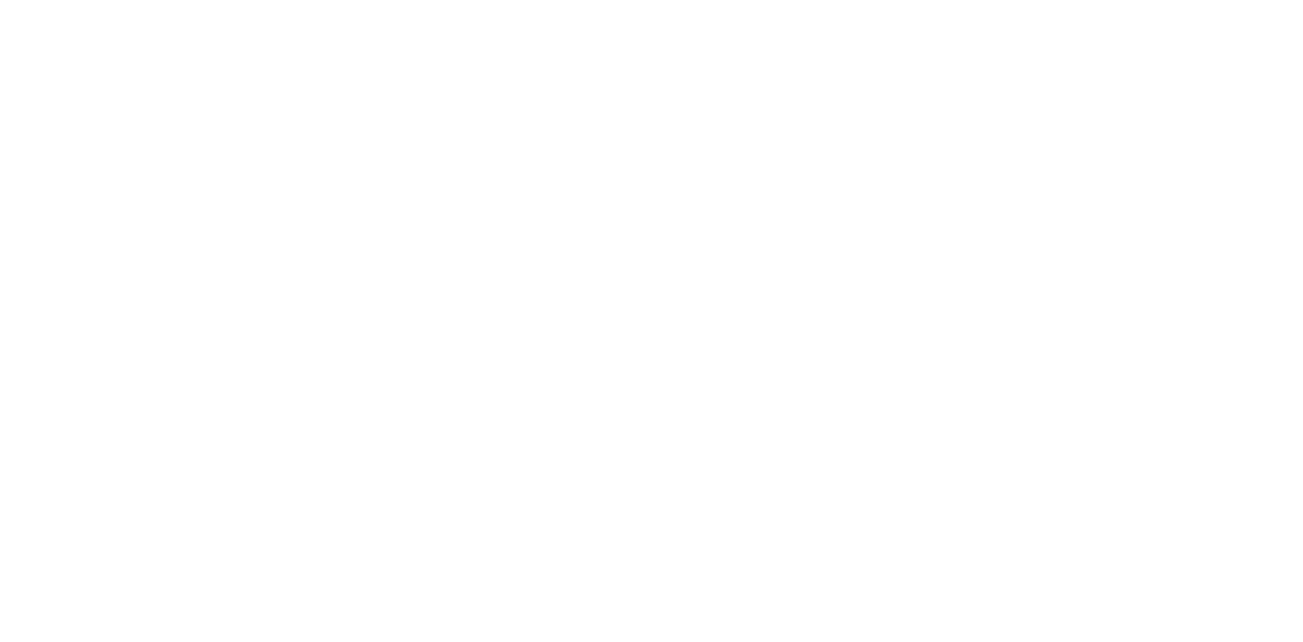 scroll, scrollTop: 0, scrollLeft: 0, axis: both 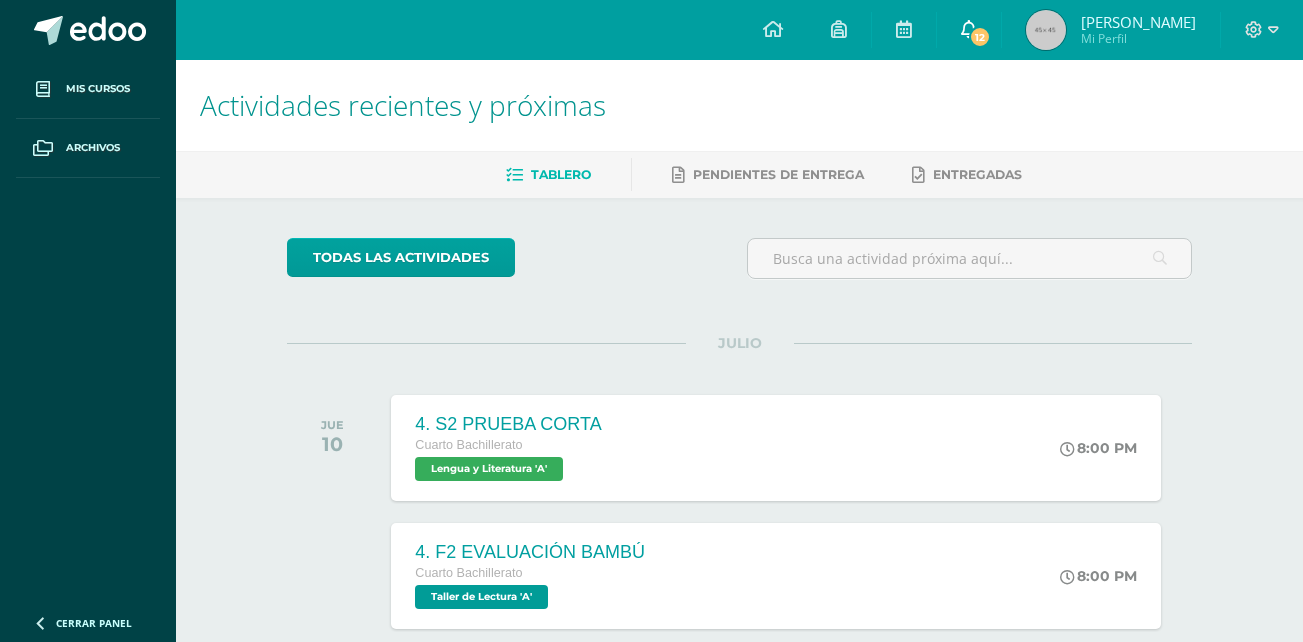 click at bounding box center [969, 29] 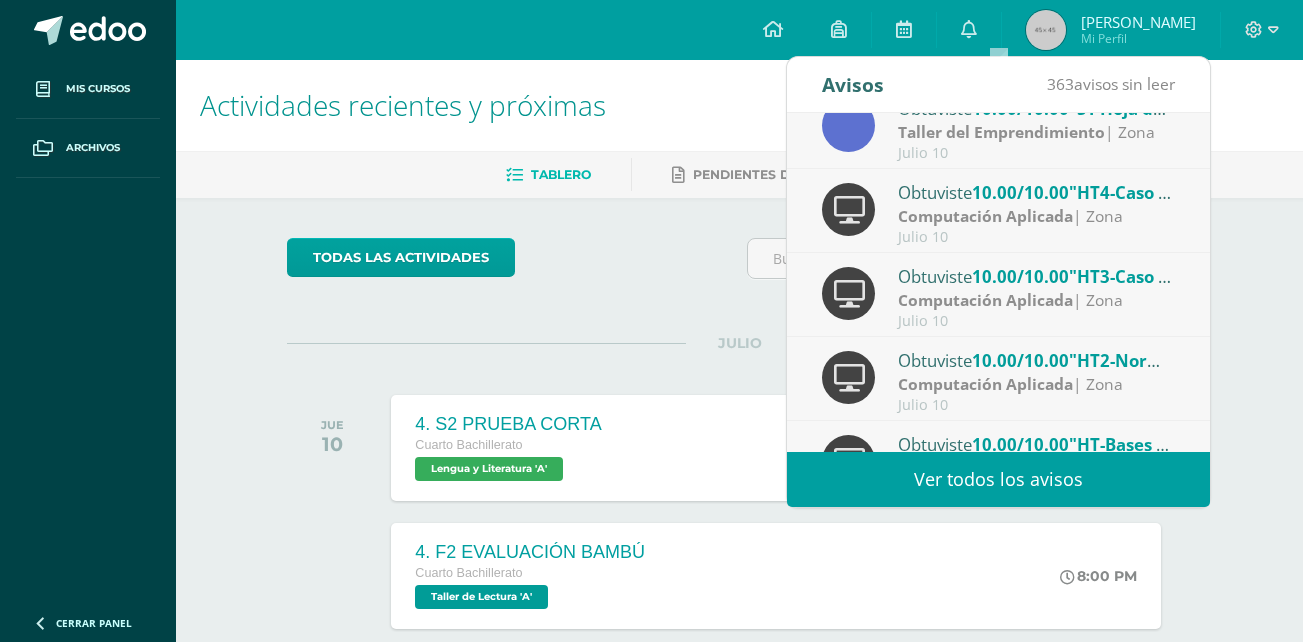 scroll, scrollTop: 333, scrollLeft: 0, axis: vertical 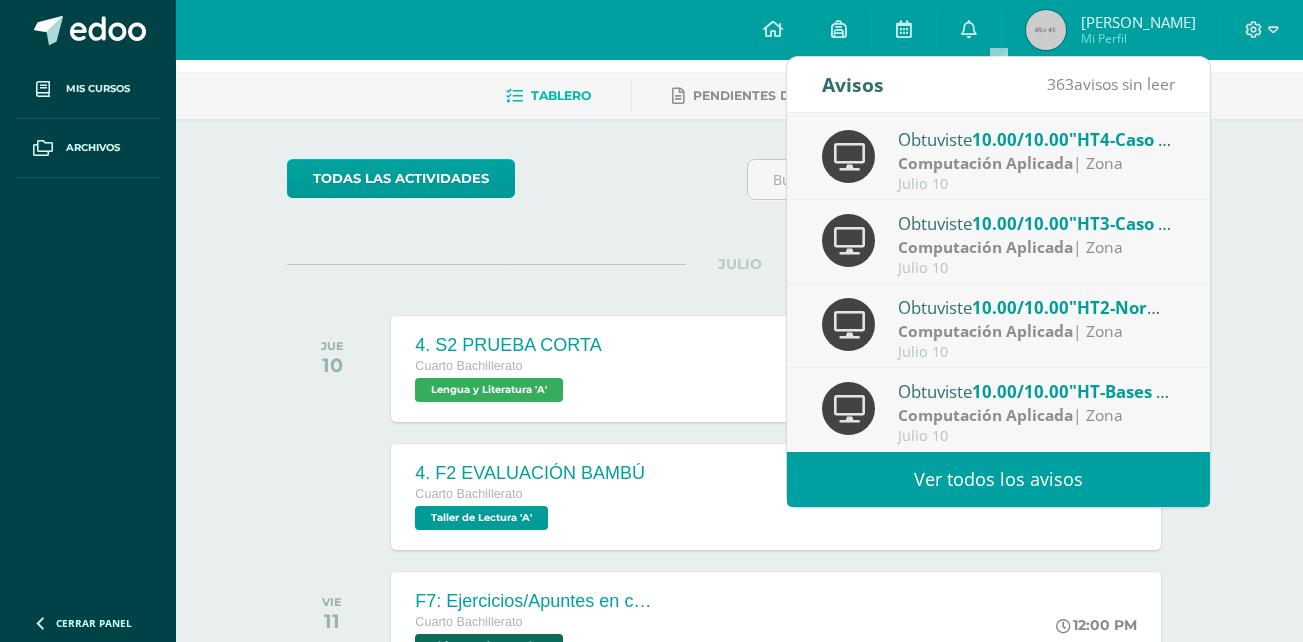 click on "Ver todos los avisos" at bounding box center (998, 479) 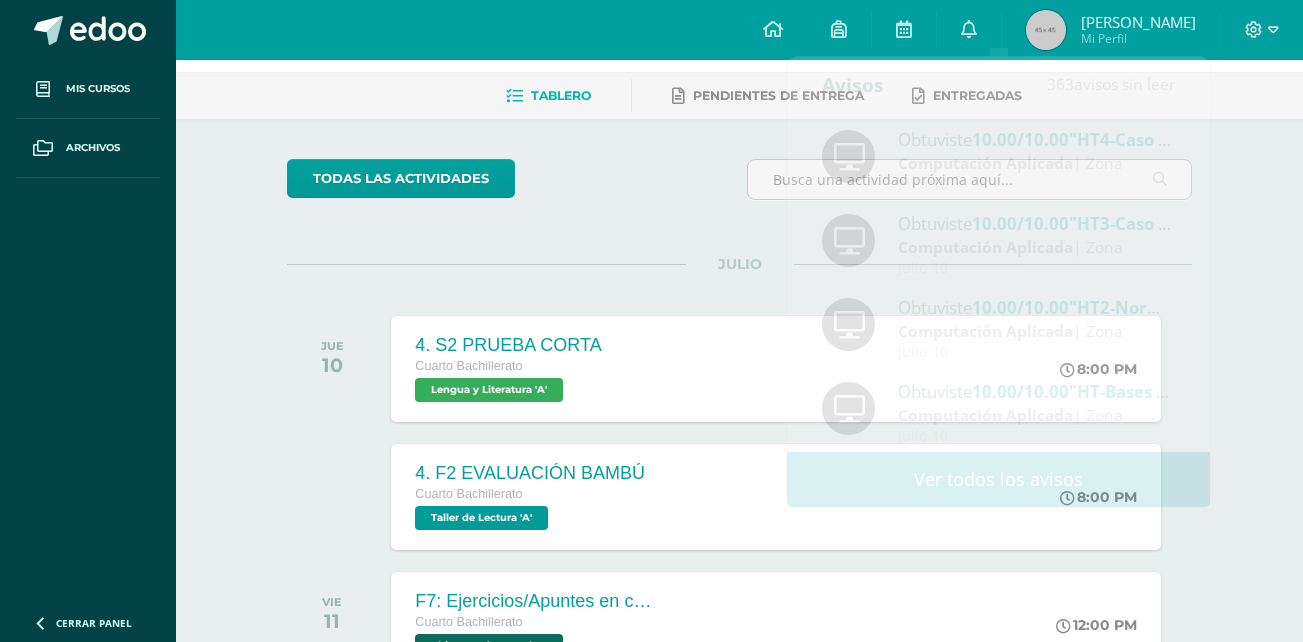 click on "todas las Actividades
No tienes actividades
Échale un vistazo a los demás períodos o  sal y disfruta del sol
JULIO
JUE
10
4. S2 PRUEBA CORTA
Cuarto Bachillerato
Lengua y Literatura 'A'
8:00 PM
4. S2 PRUEBA CORTA" at bounding box center (739, 1037) 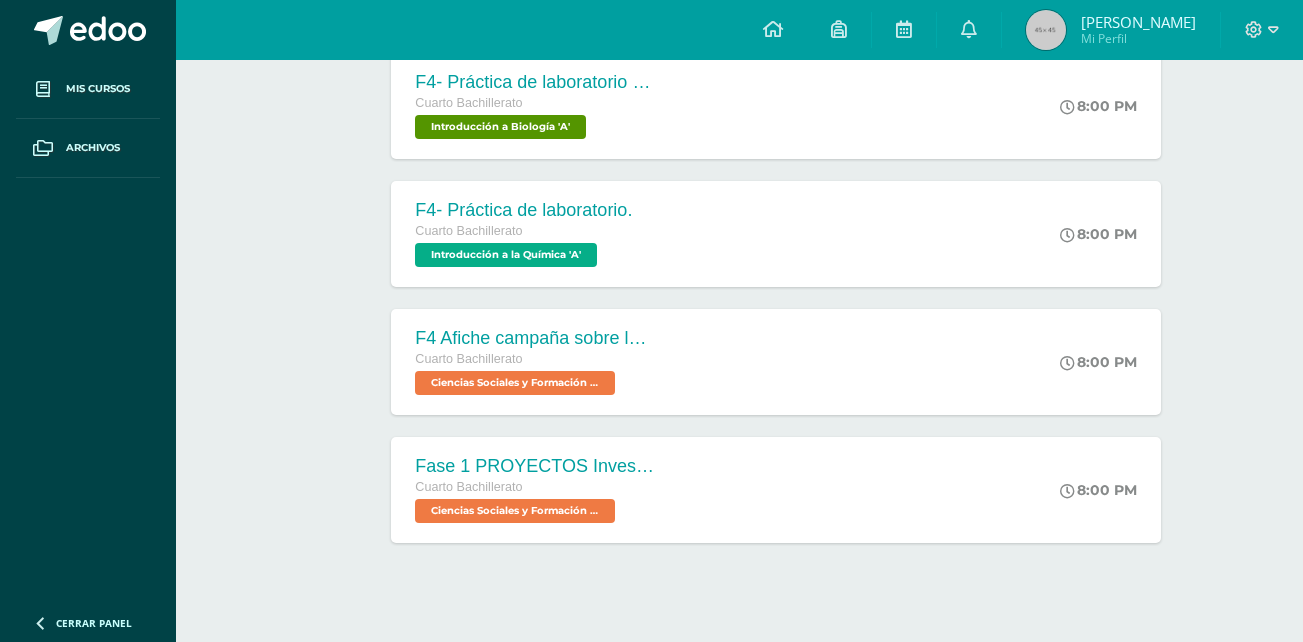 scroll, scrollTop: 1393, scrollLeft: 0, axis: vertical 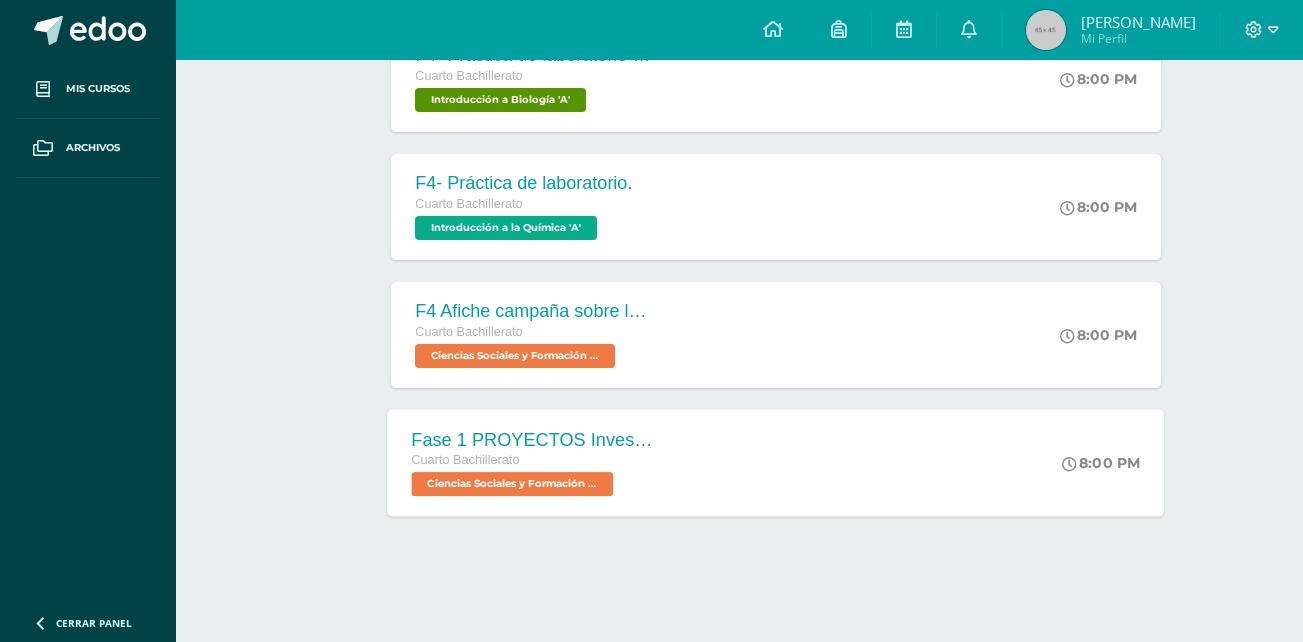 click on "Fase 1 PROYECTOS Investigación escrita
Cuarto Bachillerato
Ciencias Sociales y Formación Ciudadana 'A'
8:00 PM
Fase 1 PROYECTOS Investigación escrita
Ciencias Sociales y Formación Ciudadana
Cargando contenido" at bounding box center (776, 462) 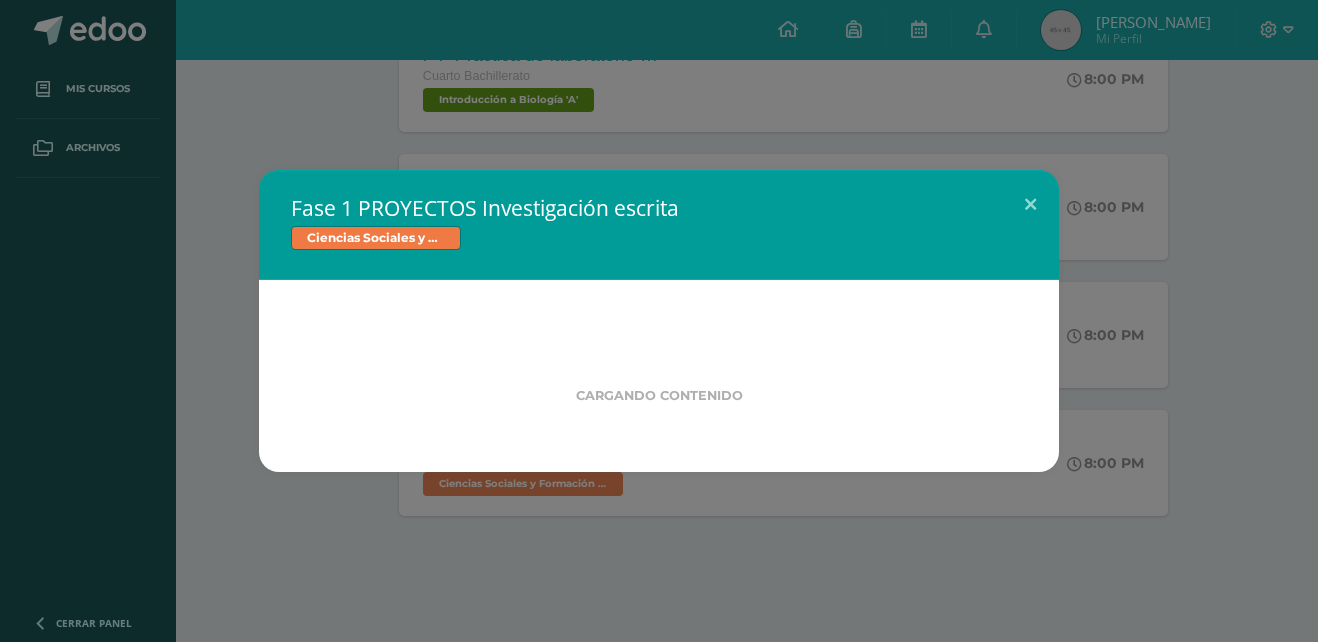 click on "Fase 1 PROYECTOS Investigación escrita
Ciencias Sociales y Formación Ciudadana
Cargando contenido
Loading..." at bounding box center [659, 321] 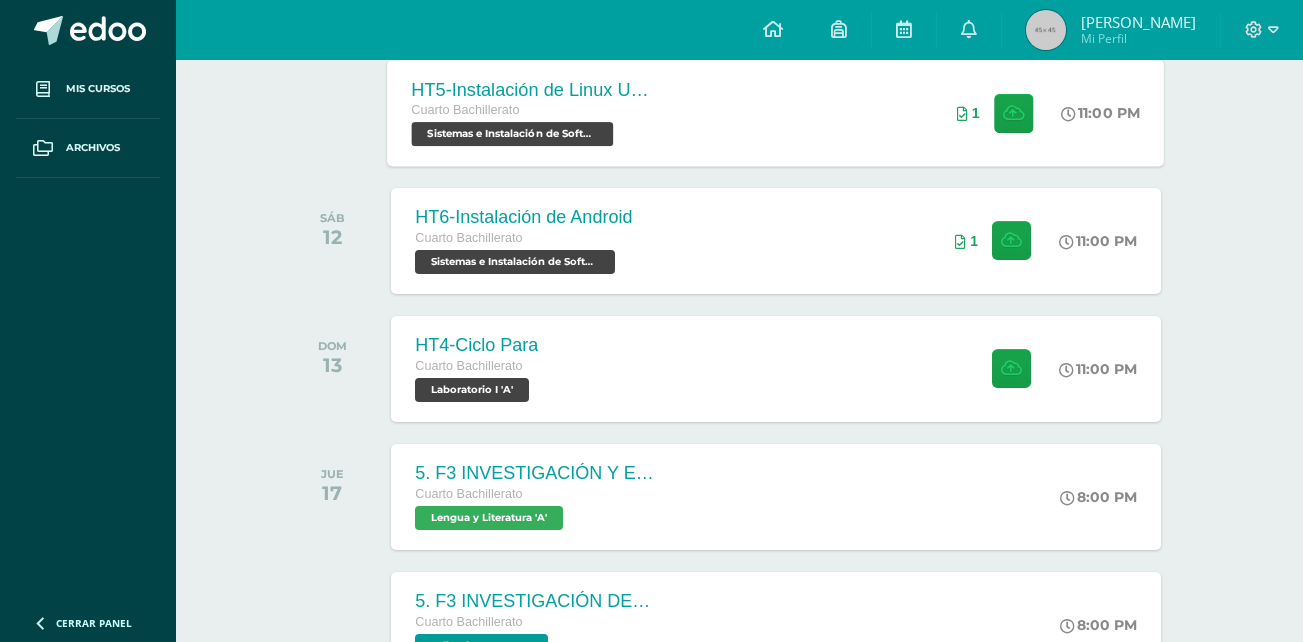 scroll, scrollTop: 2316, scrollLeft: 0, axis: vertical 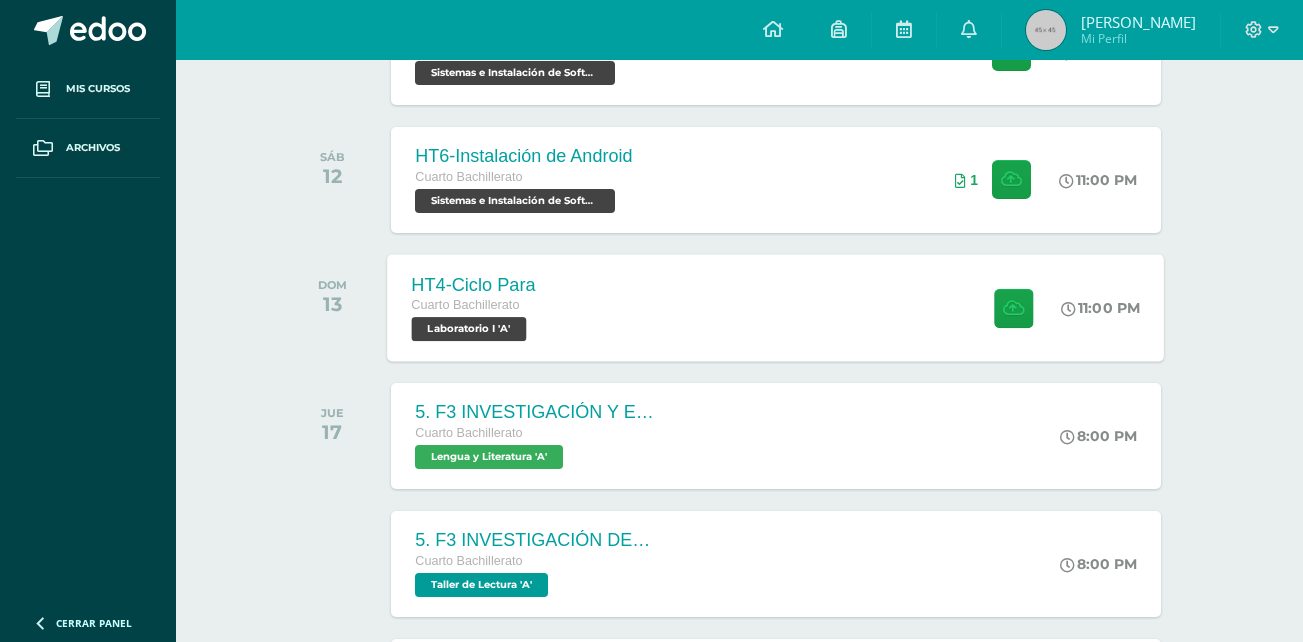 click on "HT4-Ciclo Para
Cuarto Bachillerato
Laboratorio I 'A'
11:00 PM
HT4-Ciclo Para
Laboratorio I" at bounding box center (776, 307) 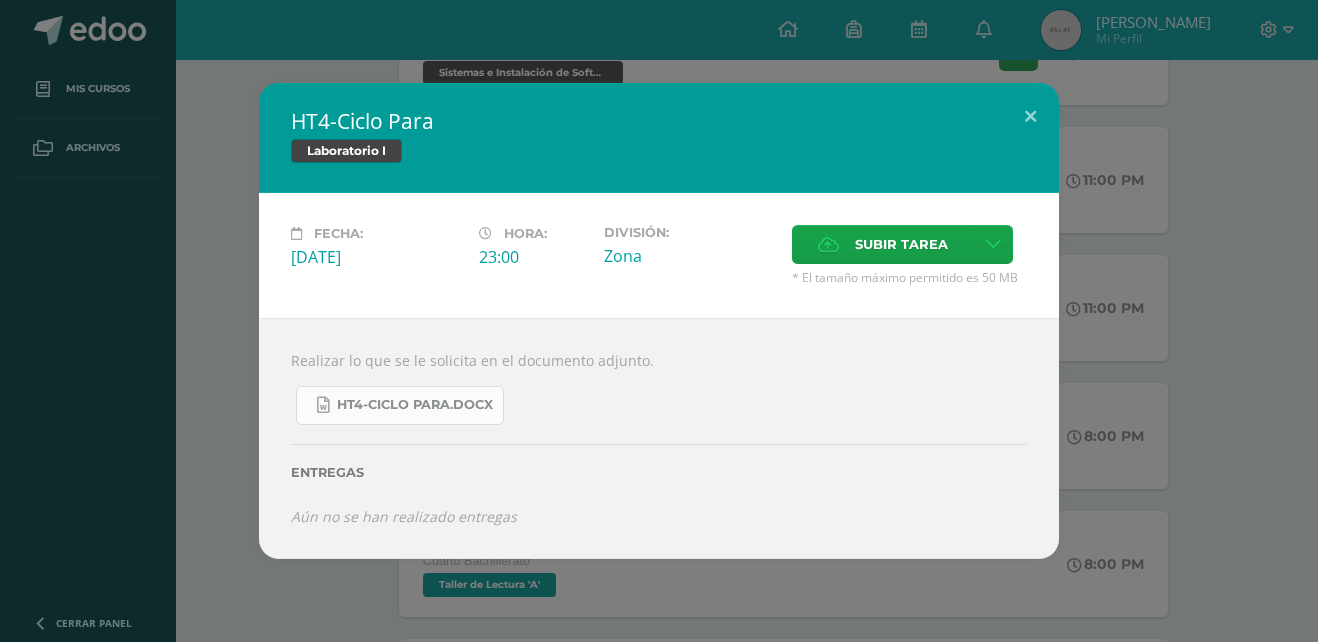 click on "HT4-Ciclo Para.docx" at bounding box center [415, 405] 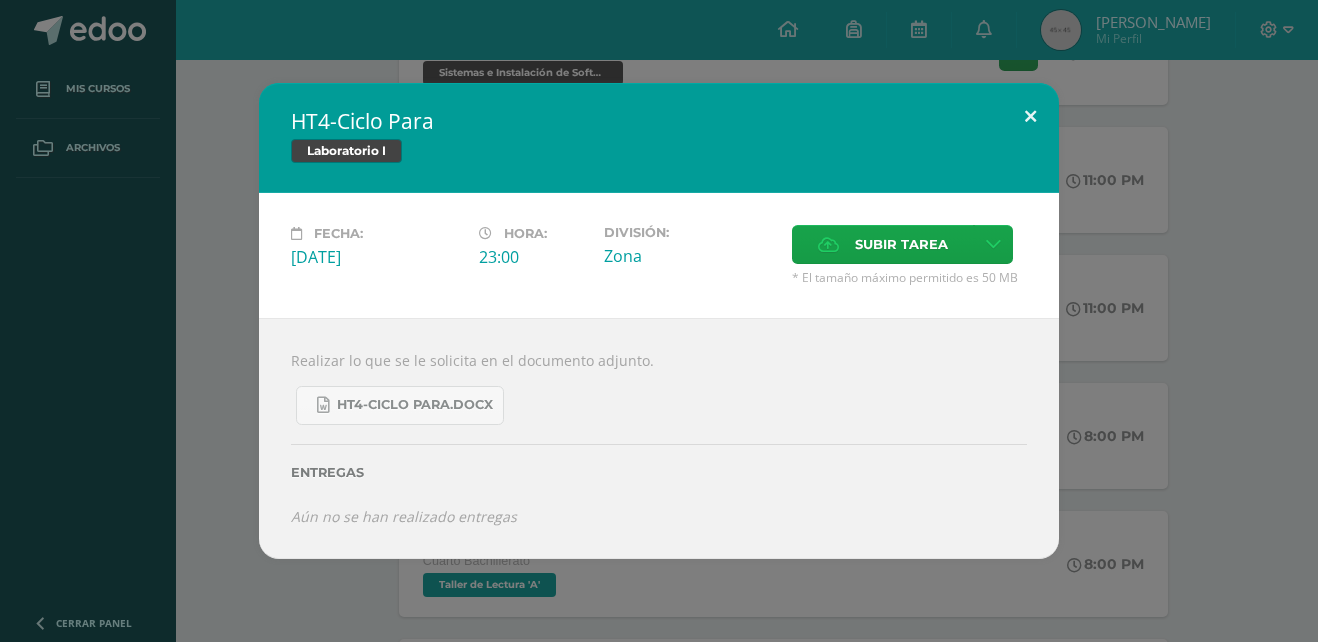 drag, startPoint x: 1034, startPoint y: 110, endPoint x: 1021, endPoint y: 16, distance: 94.89468 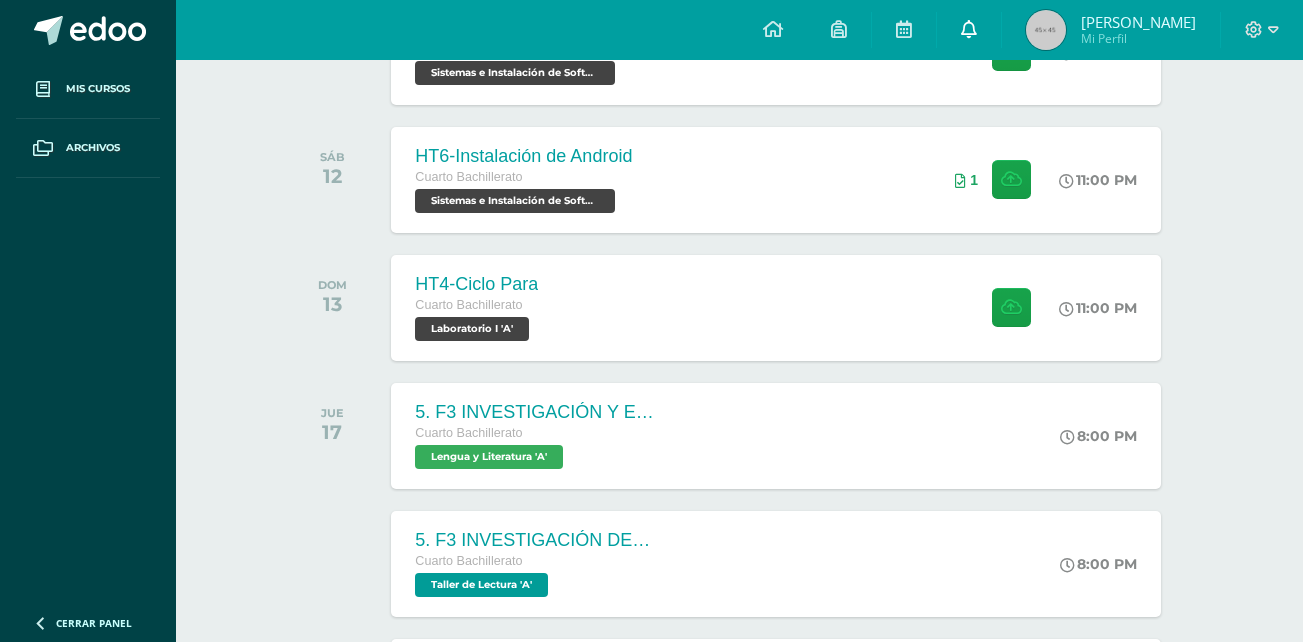 click on "0" at bounding box center (969, 30) 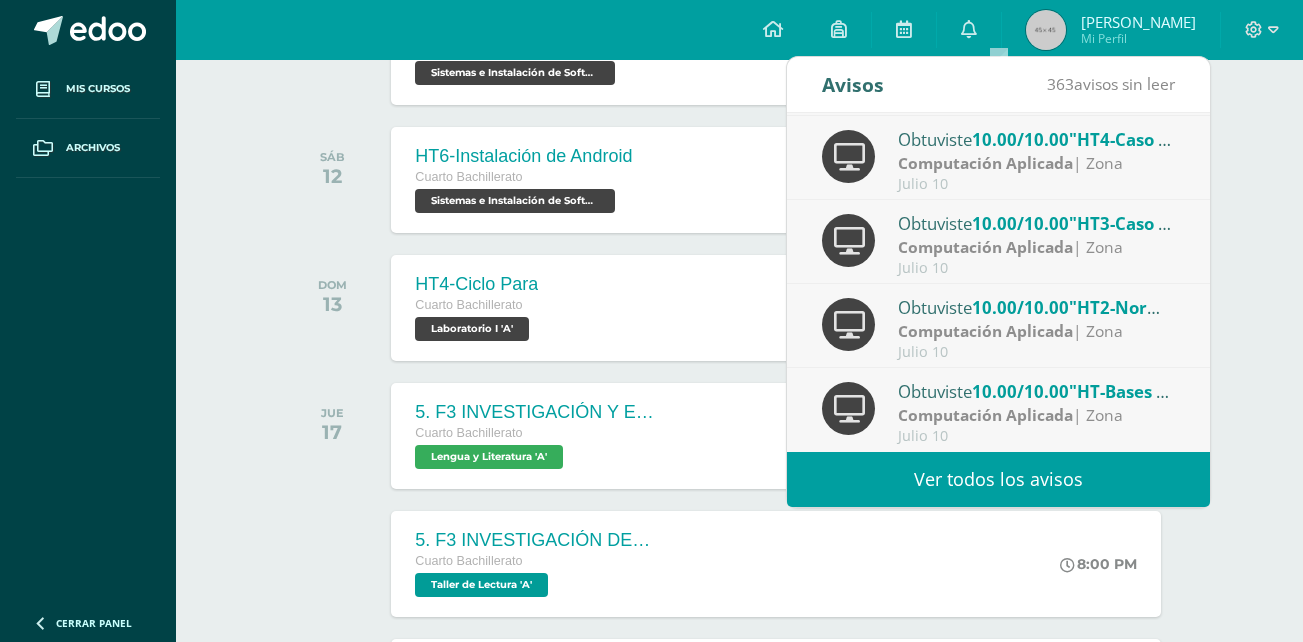 click on "Ver todos los avisos" at bounding box center (998, 479) 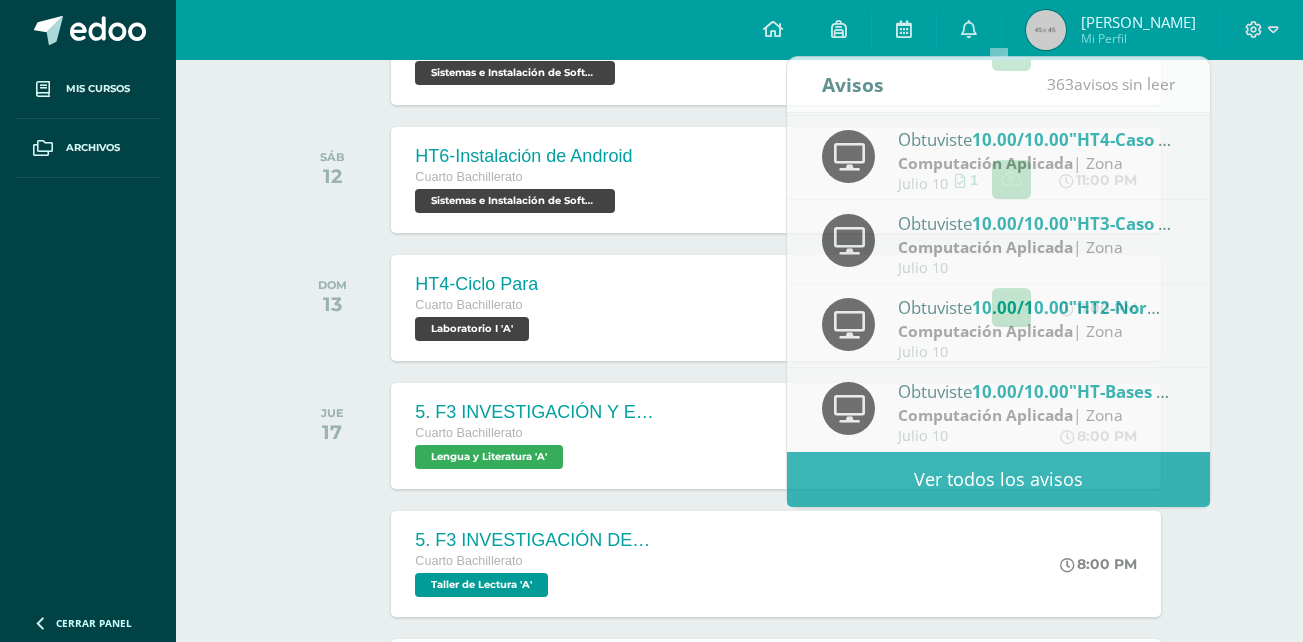 click on "Actividades recientes y próximas
Tablero
Pendientes de entrega
Entregadas
todas las Actividades
No tienes actividades
Échale un vistazo a los demás períodos o  sal y disfruta del sol
JULIO
JUE
10
4. S2 PRUEBA CORTA
Cuarto Bachillerato
Lengua y Literatura 'A'" at bounding box center [739, 1076] 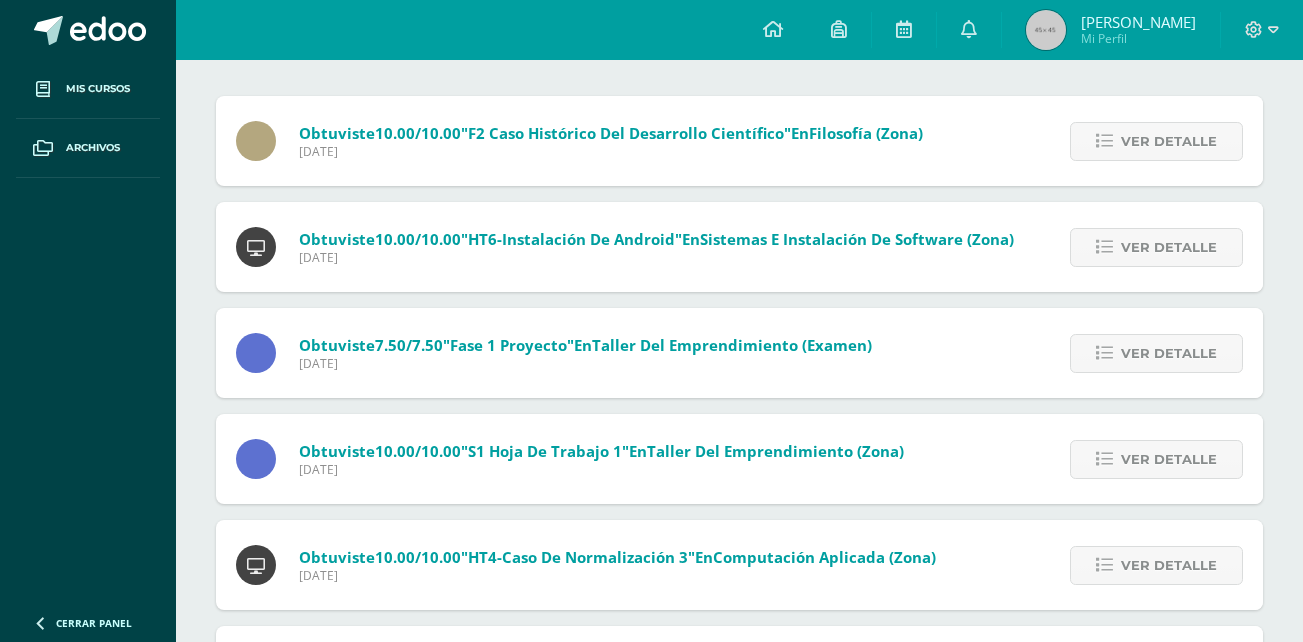 scroll, scrollTop: 0, scrollLeft: 0, axis: both 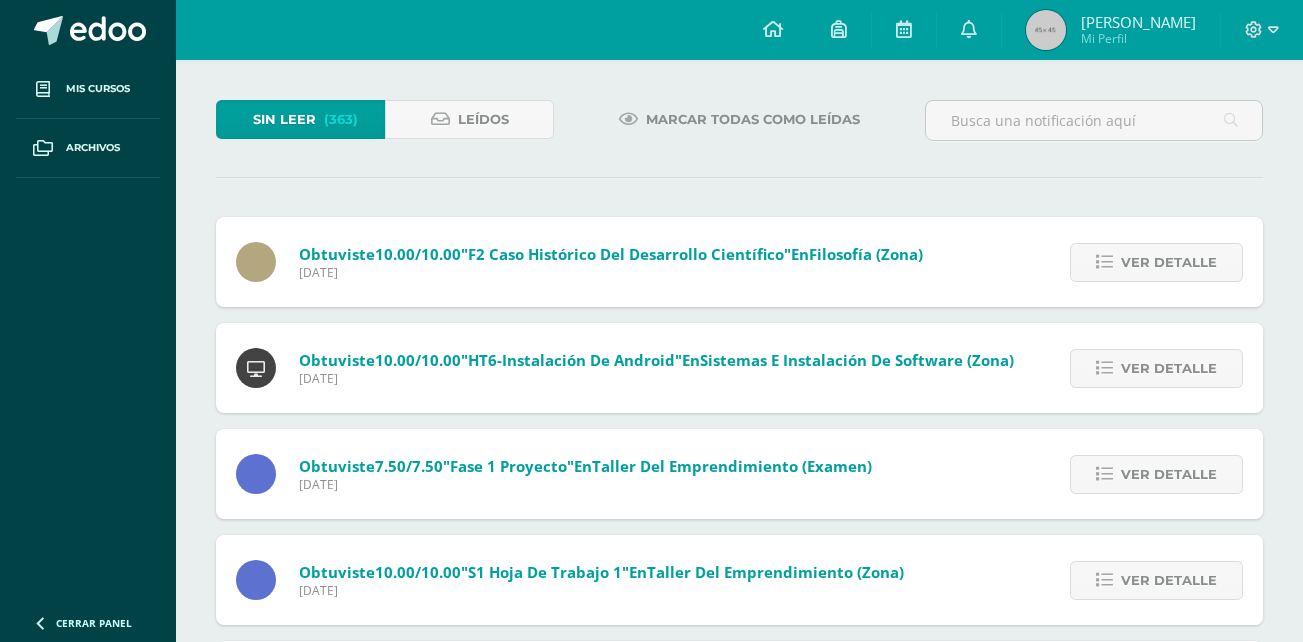 click on "Obtuviste
7.50/7.50  "Fase 1 Proyecto"
en
Taller del Emprendimiento (Examen)
Jueves 10 de Julio de 2025
Ver detalle
Obtuviste
7.50/7.50  "Fase 1 Proyecto"
en
Taller del Emprendimiento" at bounding box center [739, 474] 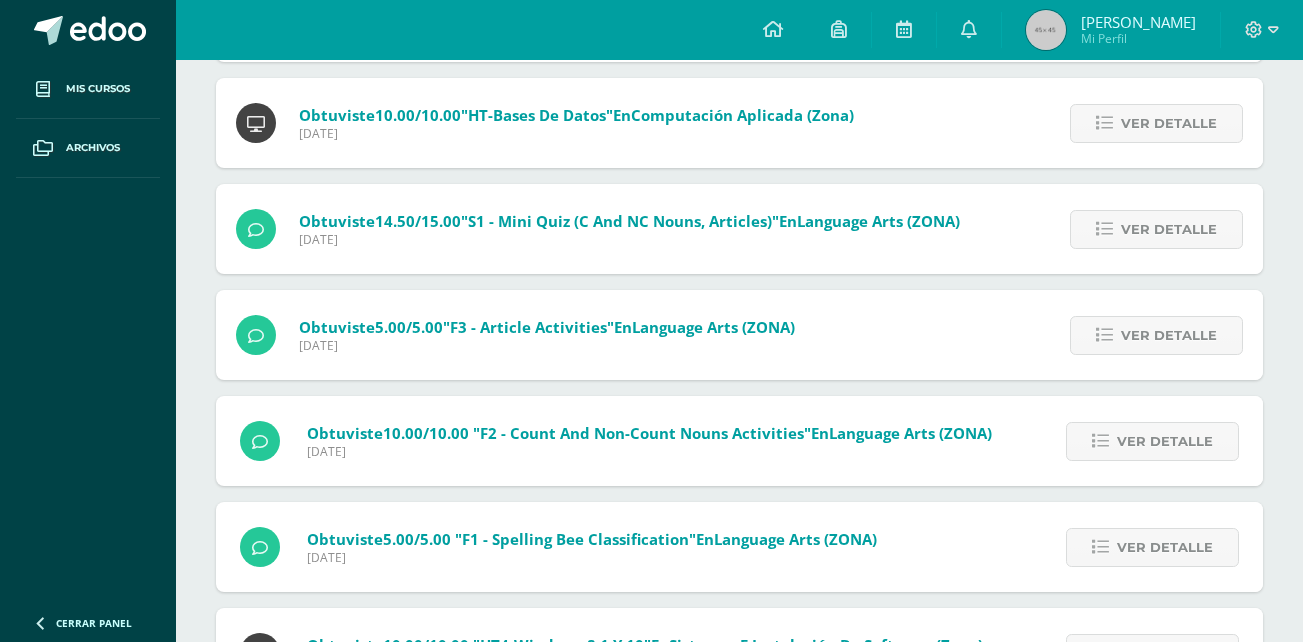scroll, scrollTop: 1022, scrollLeft: 0, axis: vertical 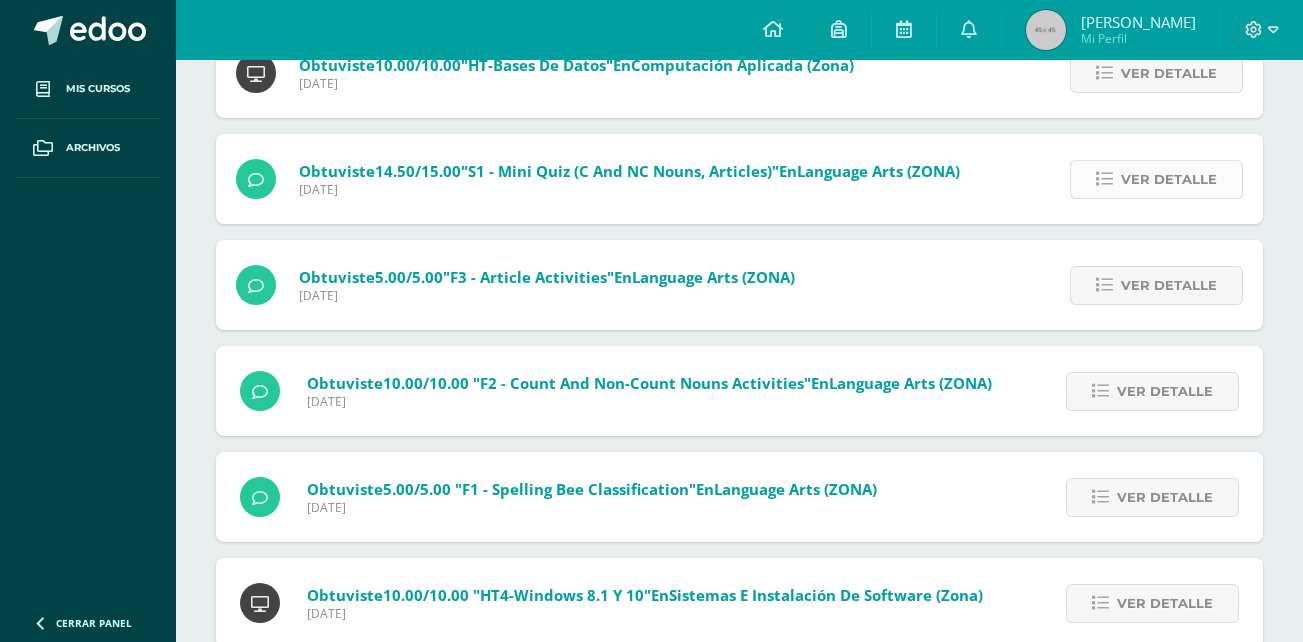 click on "Ver detalle" at bounding box center (1169, 179) 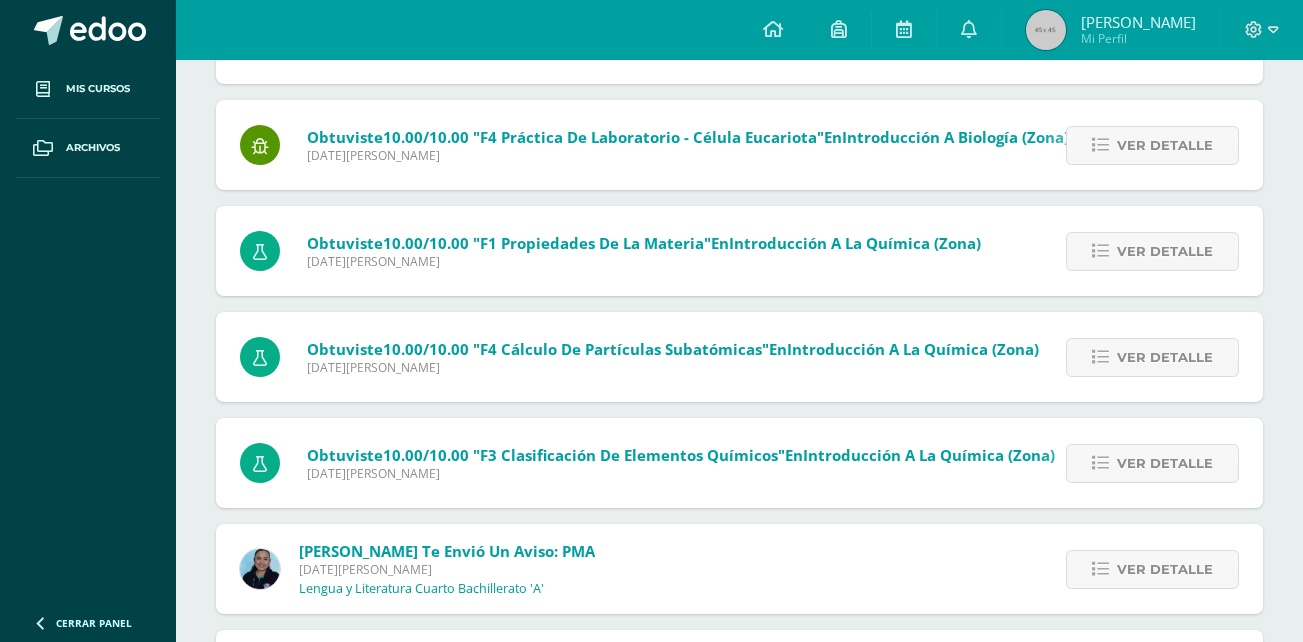 scroll, scrollTop: 2844, scrollLeft: 0, axis: vertical 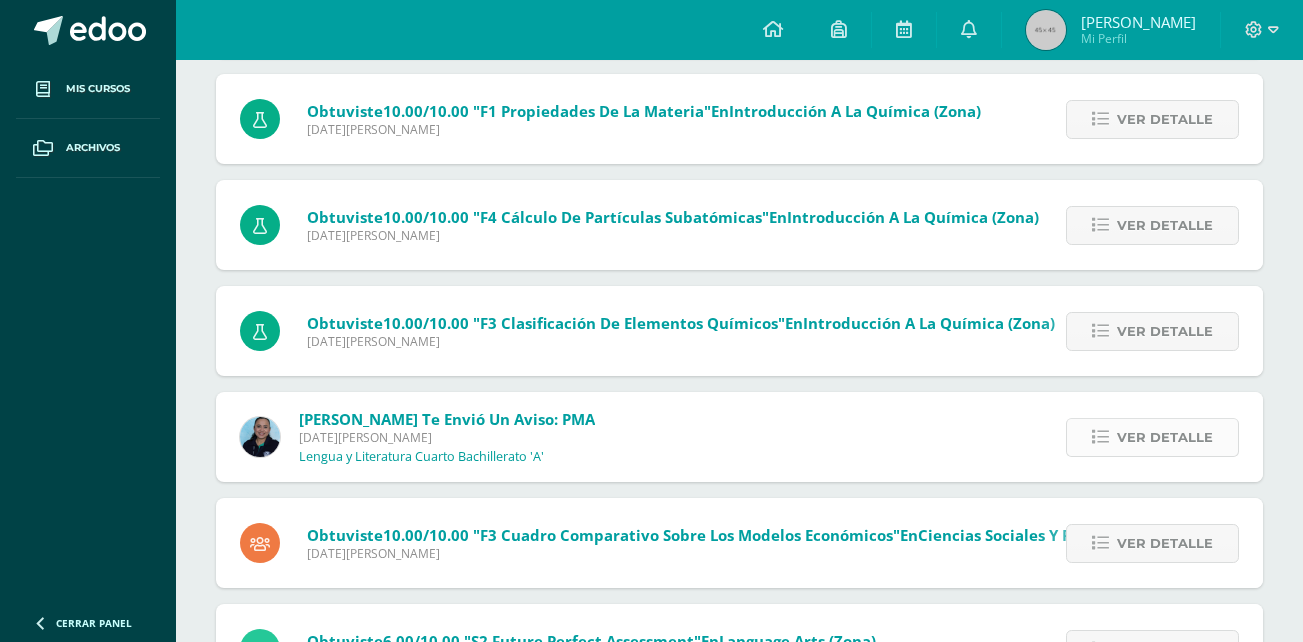 click on "Ver detalle" at bounding box center (1152, 437) 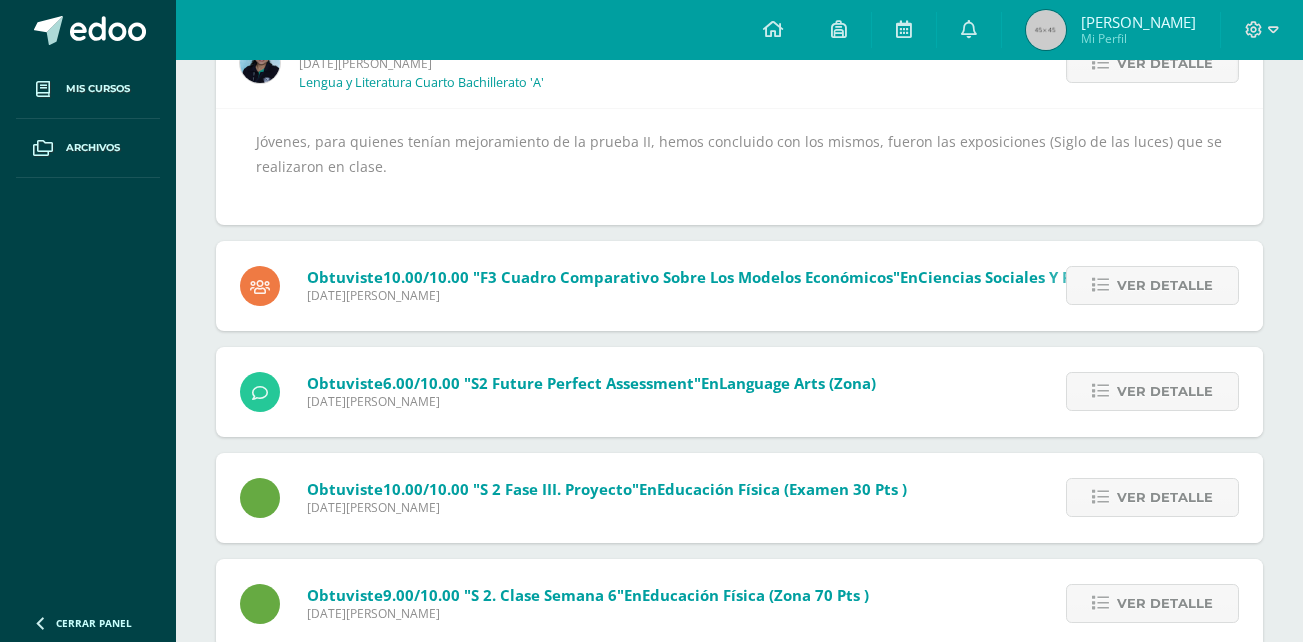 scroll, scrollTop: 3047, scrollLeft: 0, axis: vertical 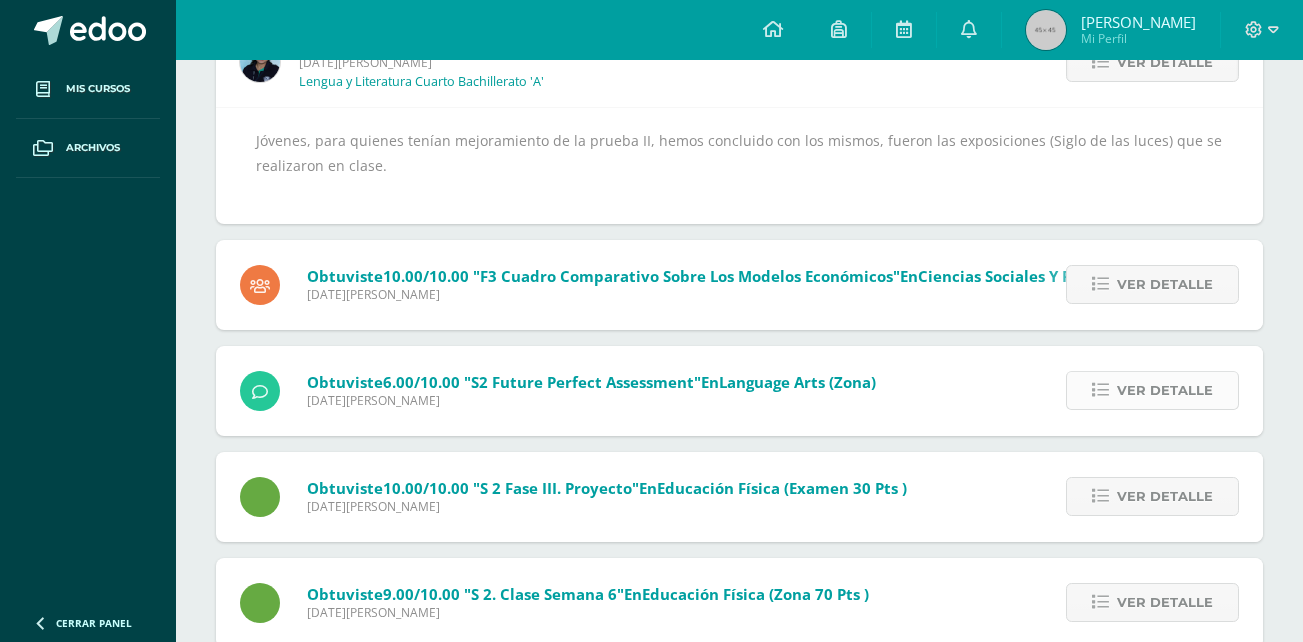 click on "Ver detalle" at bounding box center (1165, 390) 